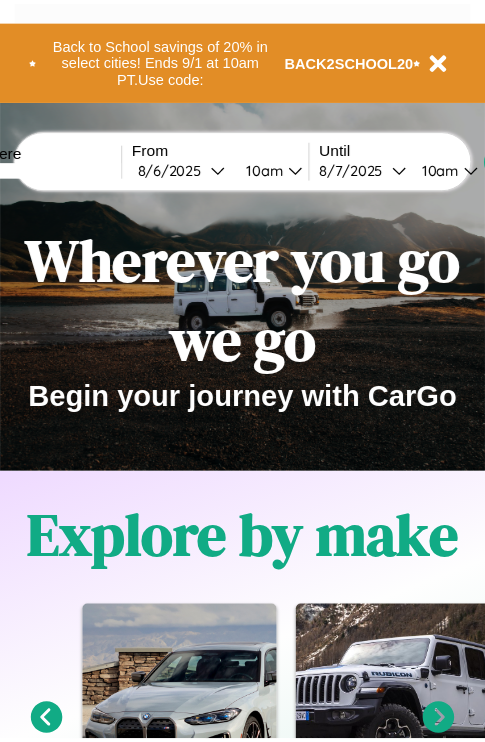 scroll, scrollTop: 0, scrollLeft: 0, axis: both 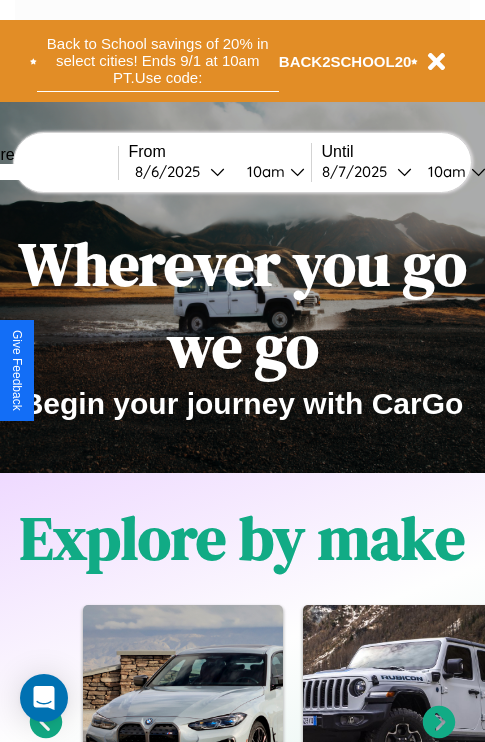 click on "Back to School savings of 20% in select cities! Ends 9/1 at 10am PT.  Use code:" at bounding box center [158, 61] 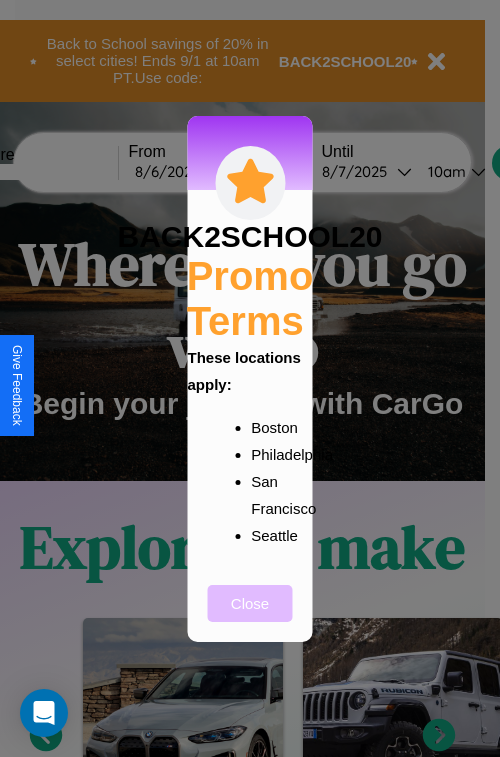 click on "Close" at bounding box center [250, 603] 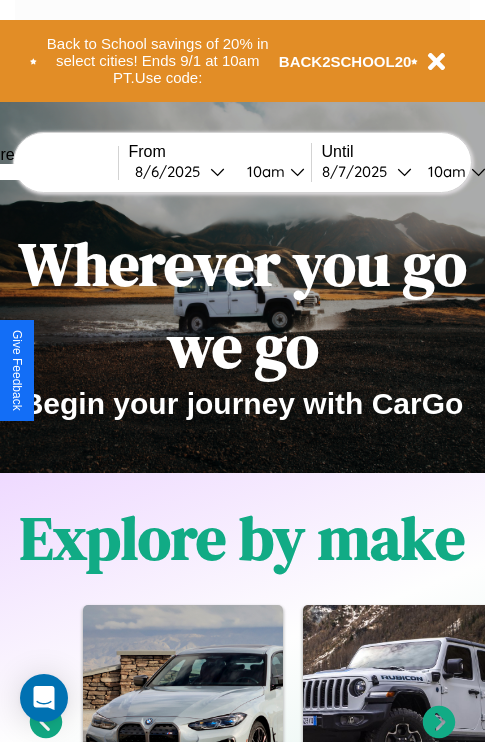 click at bounding box center [43, 172] 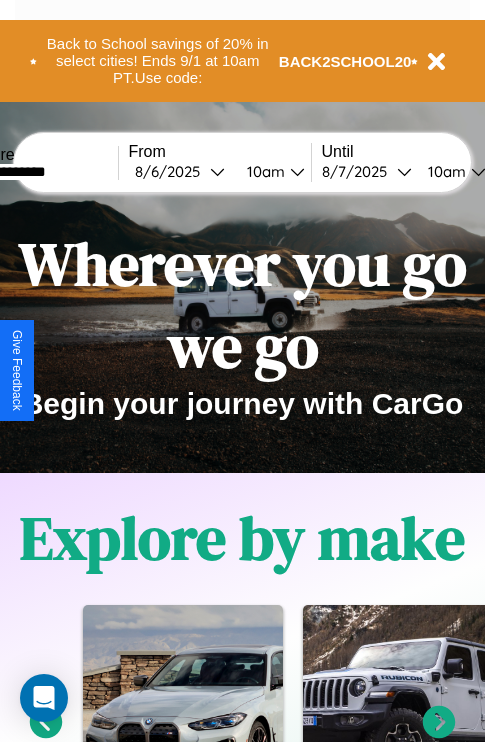 type on "**********" 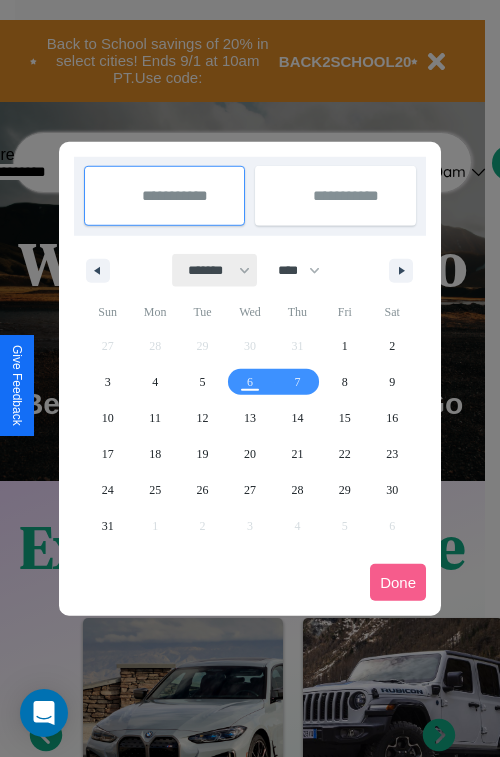 click on "******* ******** ***** ***** *** **** **** ****** ********* ******* ******** ********" at bounding box center (215, 270) 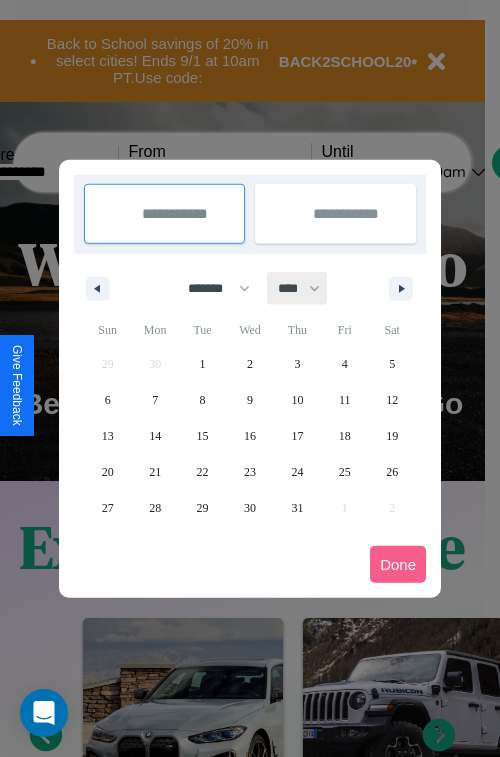click on "**** **** **** **** **** **** **** **** **** **** **** **** **** **** **** **** **** **** **** **** **** **** **** **** **** **** **** **** **** **** **** **** **** **** **** **** **** **** **** **** **** **** **** **** **** **** **** **** **** **** **** **** **** **** **** **** **** **** **** **** **** **** **** **** **** **** **** **** **** **** **** **** **** **** **** **** **** **** **** **** **** **** **** **** **** **** **** **** **** **** **** **** **** **** **** **** **** **** **** **** **** **** **** **** **** **** **** **** **** **** **** **** **** **** **** **** **** **** **** **** ****" at bounding box center (298, 288) 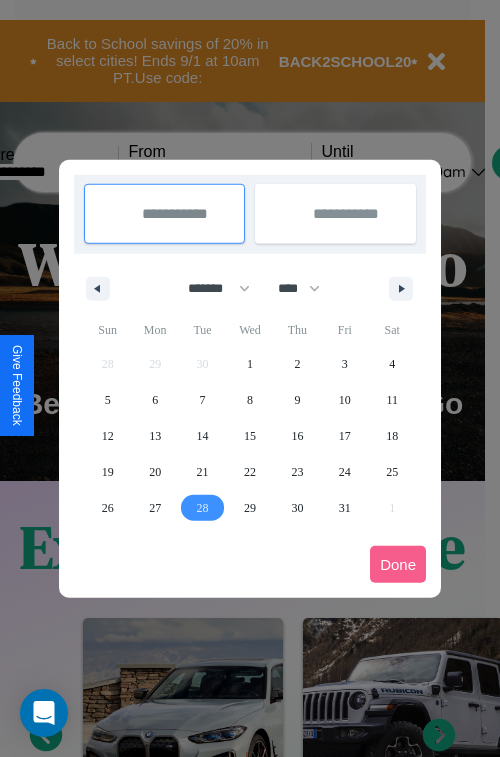 click on "28" at bounding box center (203, 508) 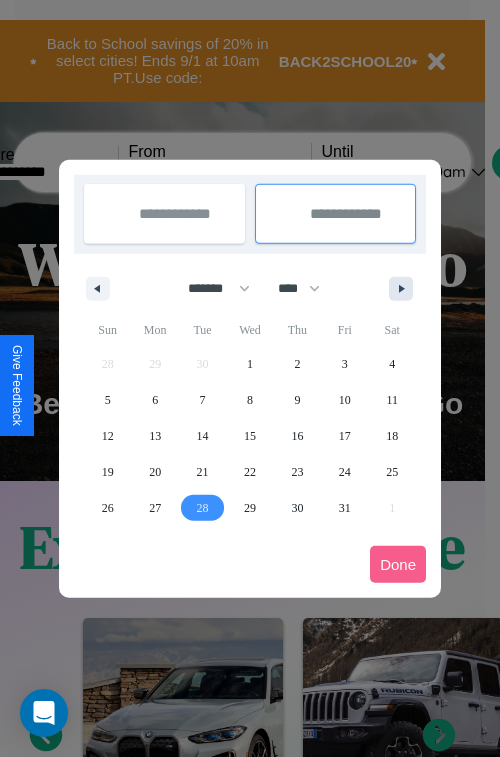 click at bounding box center [405, 289] 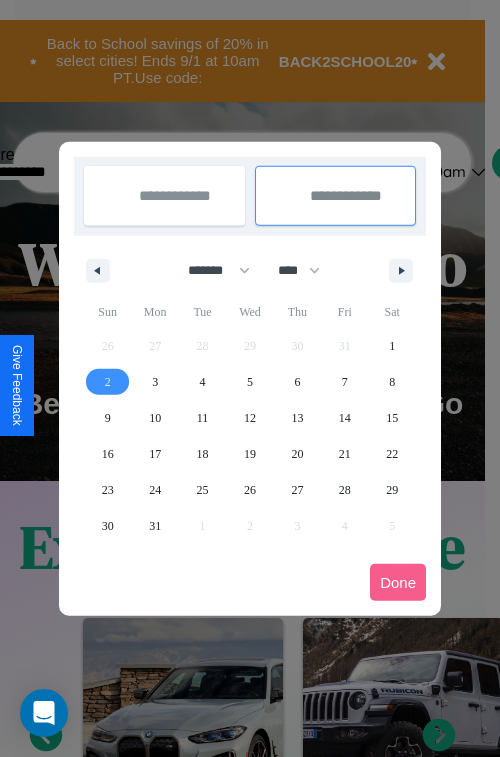 click on "2" at bounding box center [108, 382] 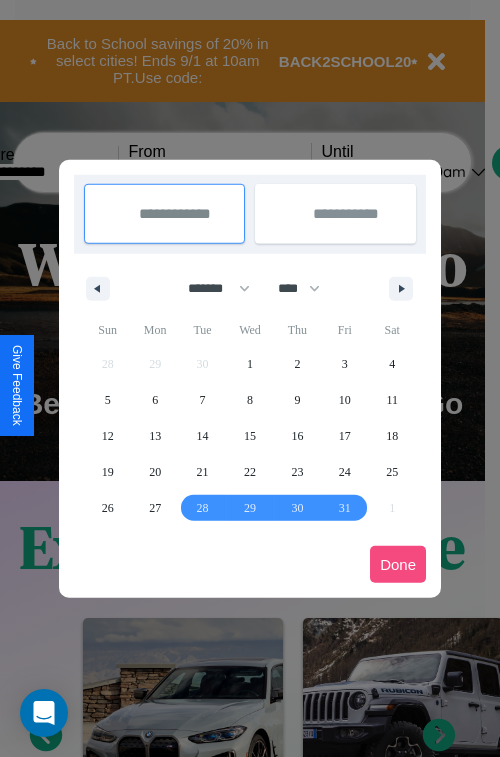 click on "Done" at bounding box center (398, 564) 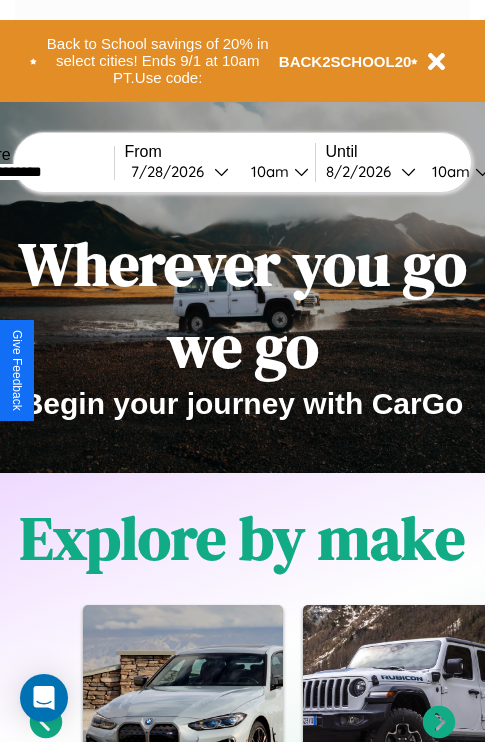 click on "10am" at bounding box center [267, 171] 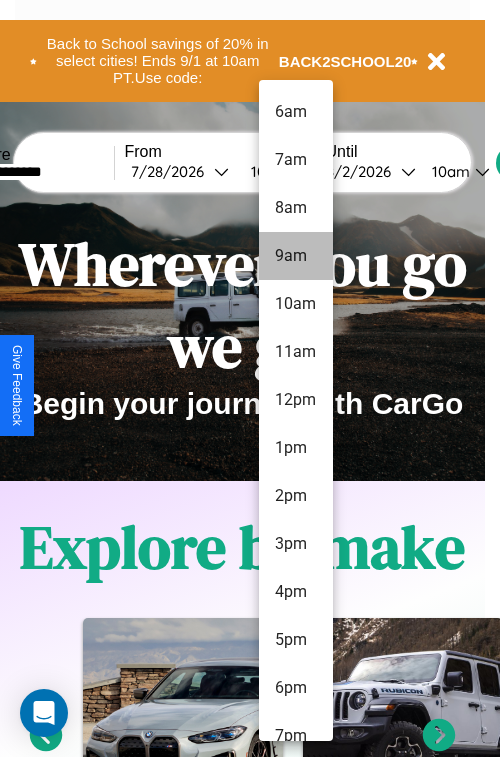 click on "9am" at bounding box center (296, 256) 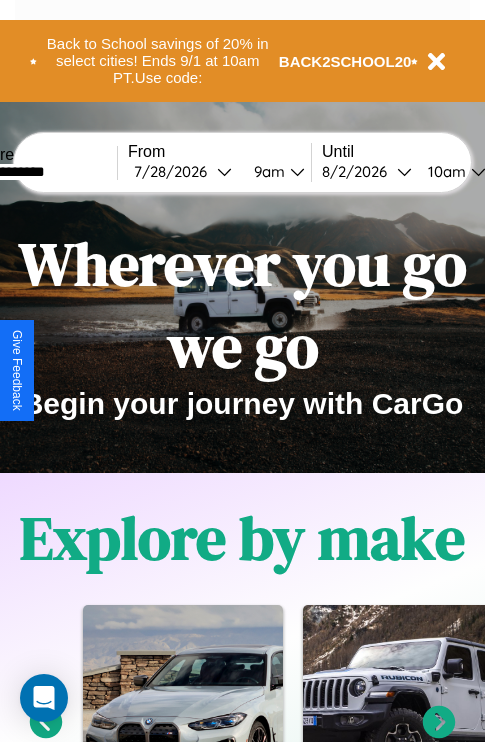 scroll, scrollTop: 0, scrollLeft: 69, axis: horizontal 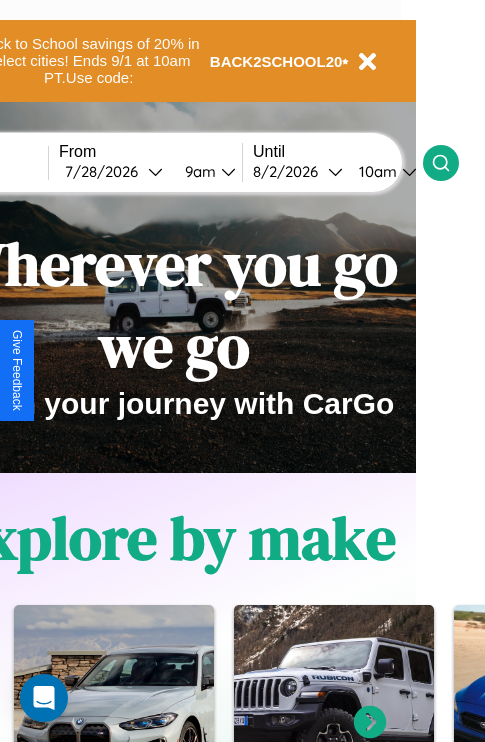 click 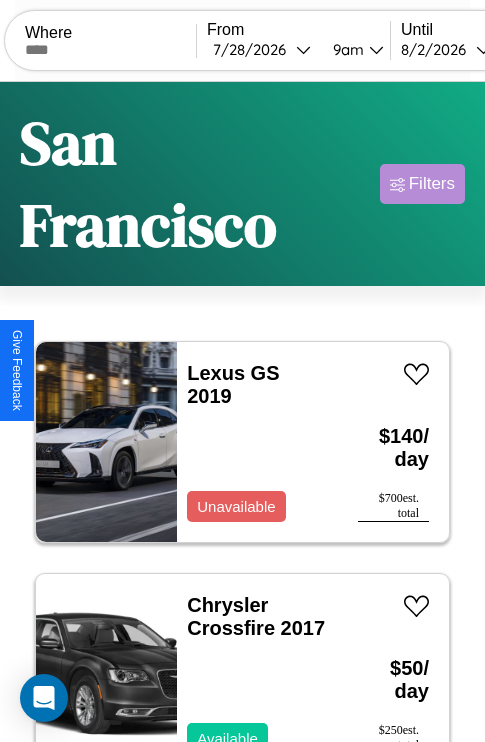 click on "Filters" at bounding box center (432, 184) 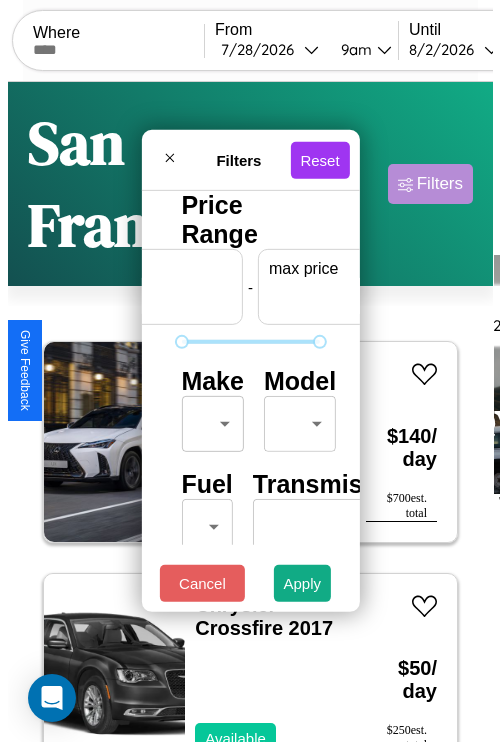 scroll, scrollTop: 0, scrollLeft: 124, axis: horizontal 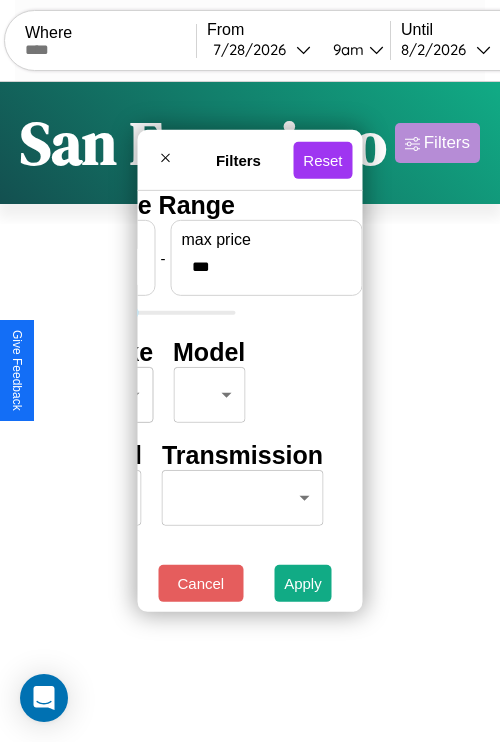 type on "***" 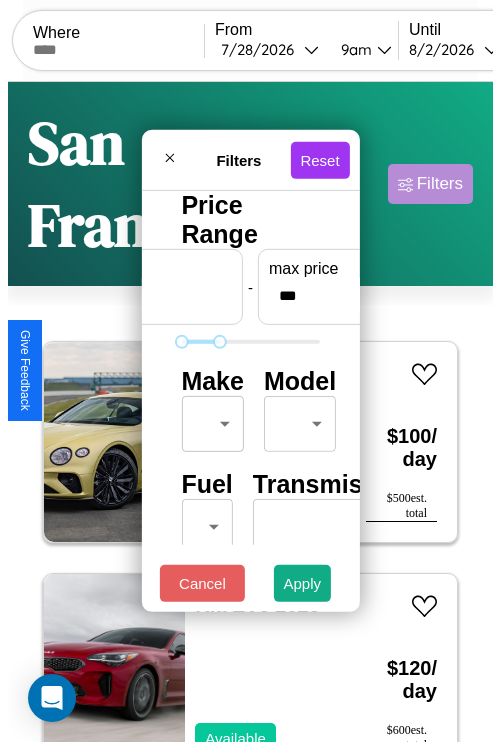 scroll, scrollTop: 59, scrollLeft: 0, axis: vertical 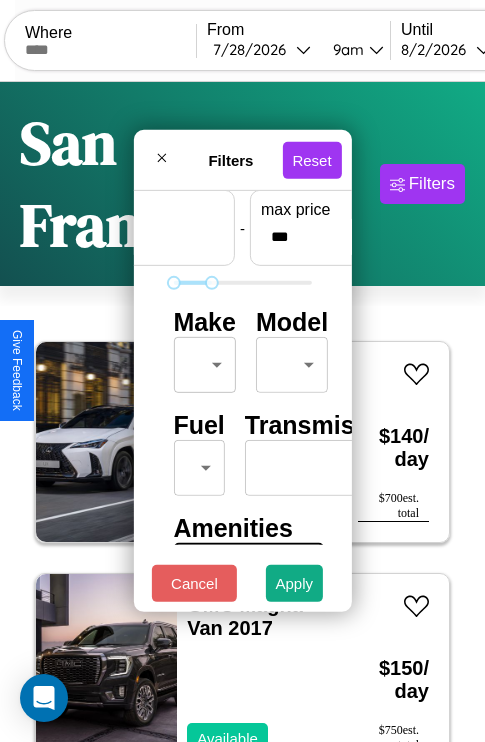 type on "*" 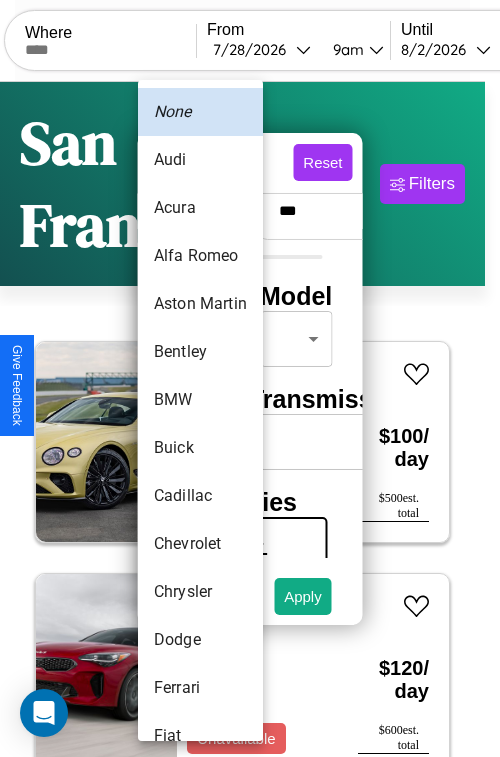 click on "BMW" at bounding box center [200, 400] 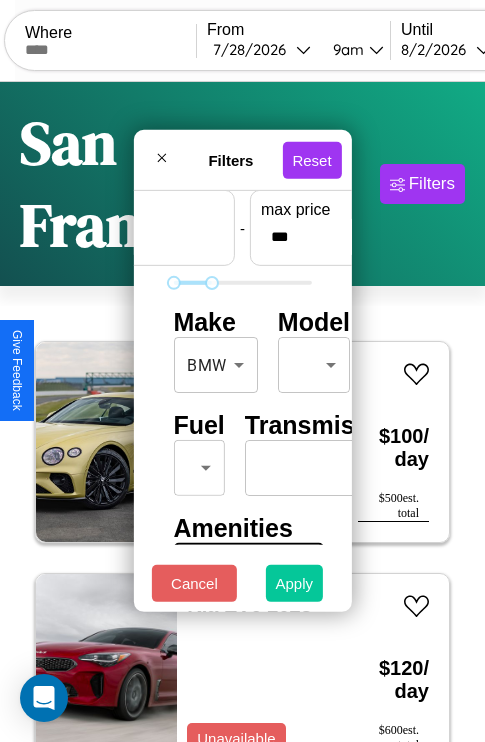 click on "Apply" at bounding box center (295, 583) 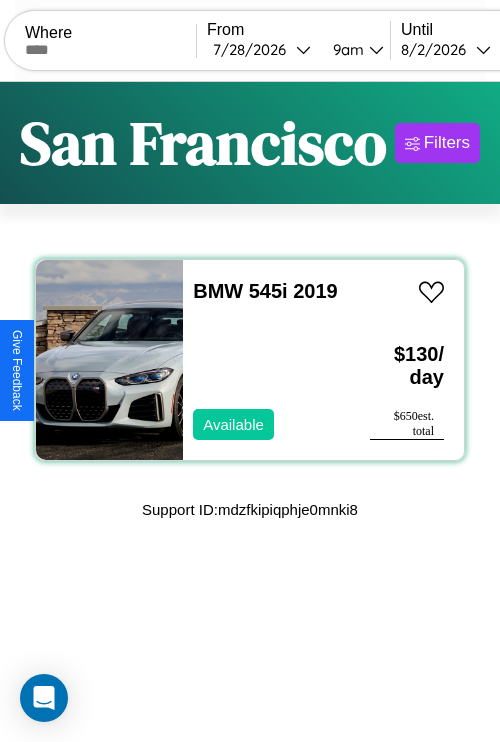click on "BMW   545i   2019 Available" at bounding box center [266, 360] 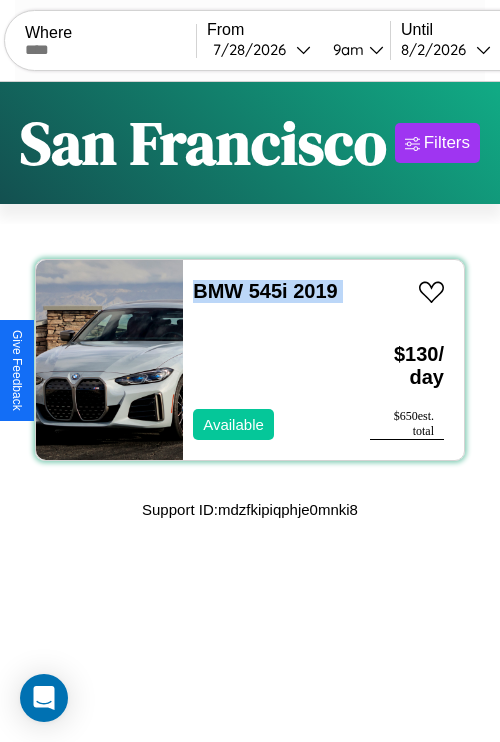click on "BMW   545i   2019 Available" at bounding box center (266, 360) 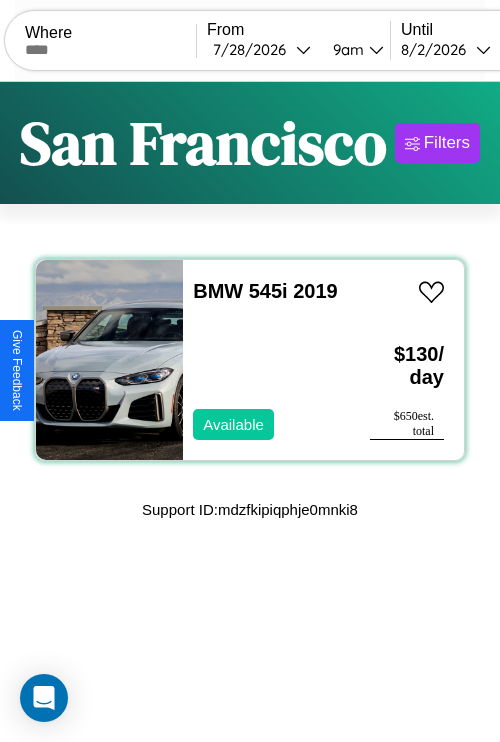 click on "BMW   545i   2019 Available" at bounding box center (266, 360) 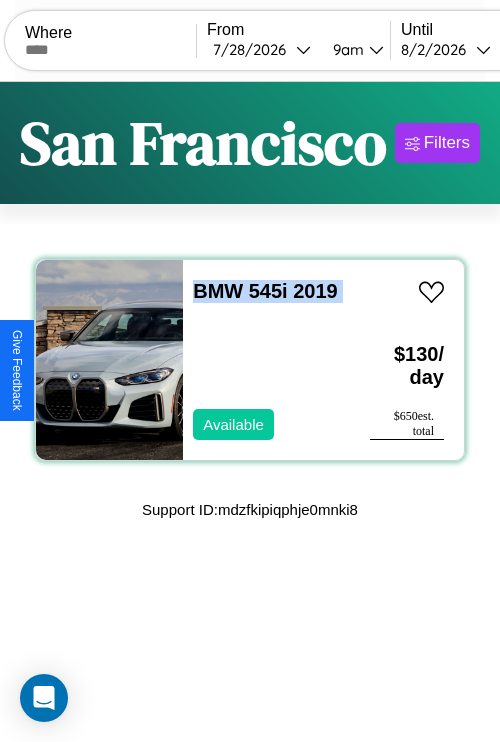 click on "BMW   545i   2019 Available" at bounding box center (266, 360) 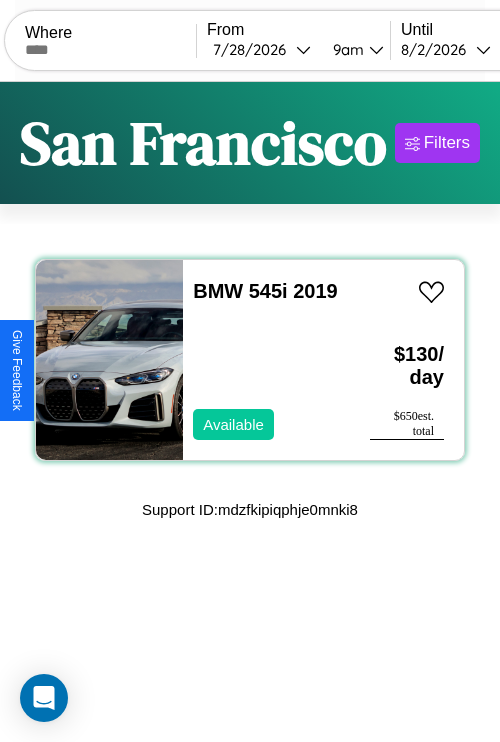 click on "BMW   545i   2019 Available" at bounding box center (266, 360) 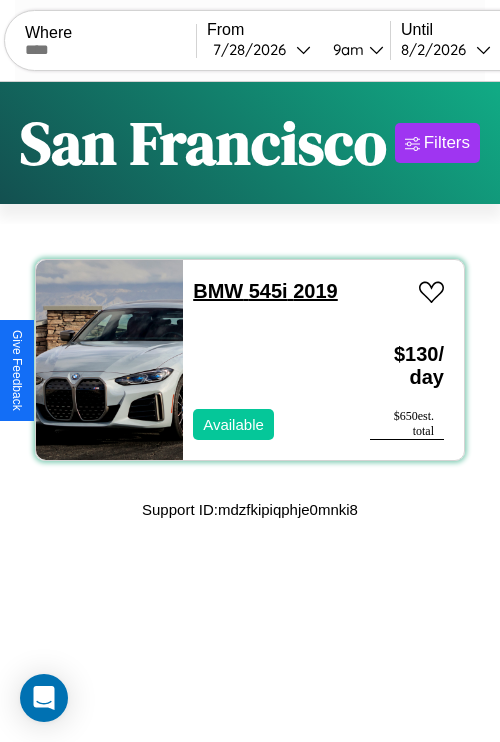 click on "BMW   545i   2019" at bounding box center (265, 291) 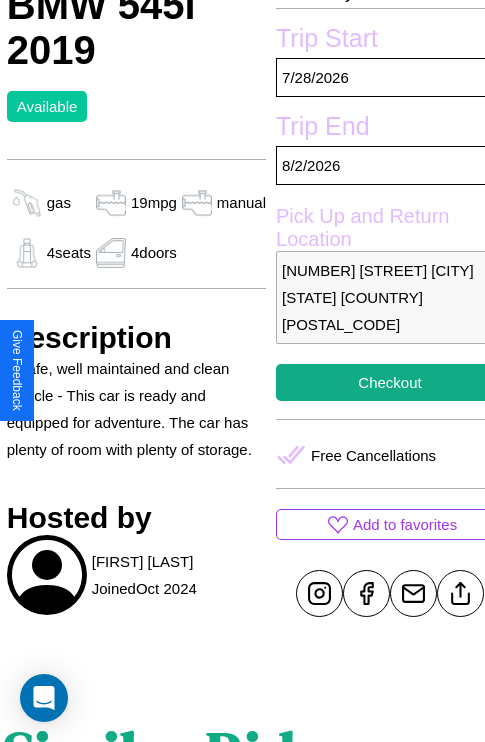 scroll, scrollTop: 417, scrollLeft: 68, axis: both 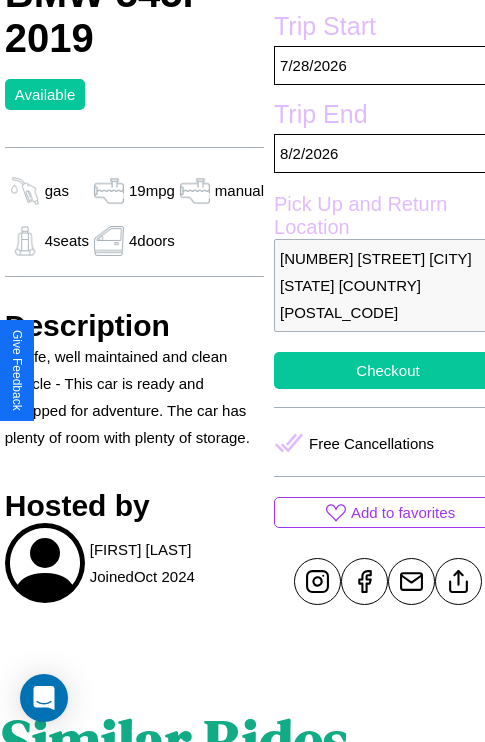 click on "Checkout" at bounding box center (388, 370) 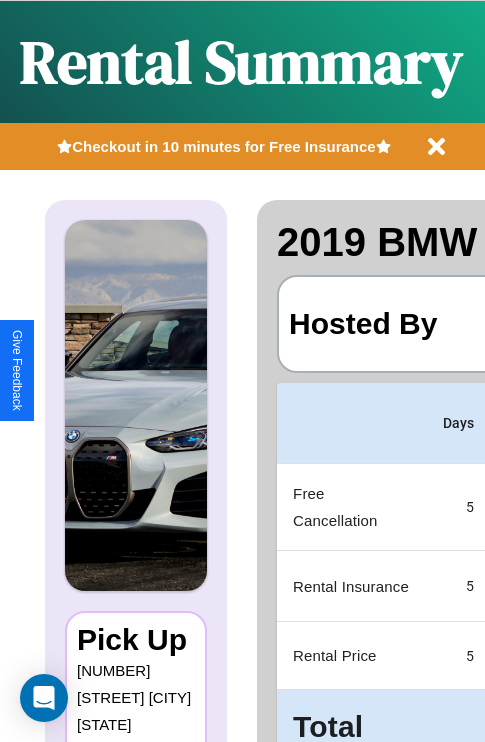 scroll, scrollTop: 0, scrollLeft: 378, axis: horizontal 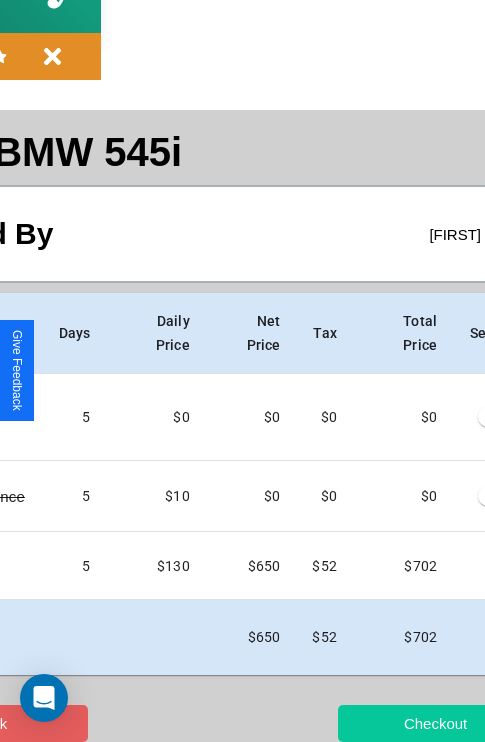 click on "Checkout" at bounding box center [435, 723] 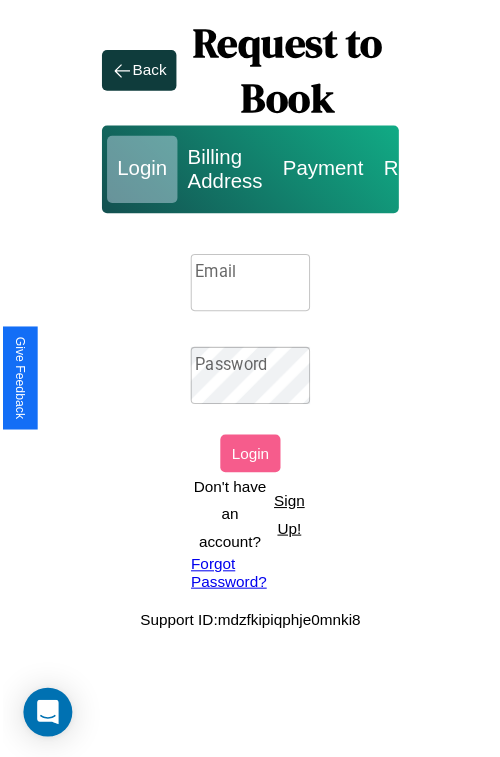 scroll, scrollTop: 0, scrollLeft: 0, axis: both 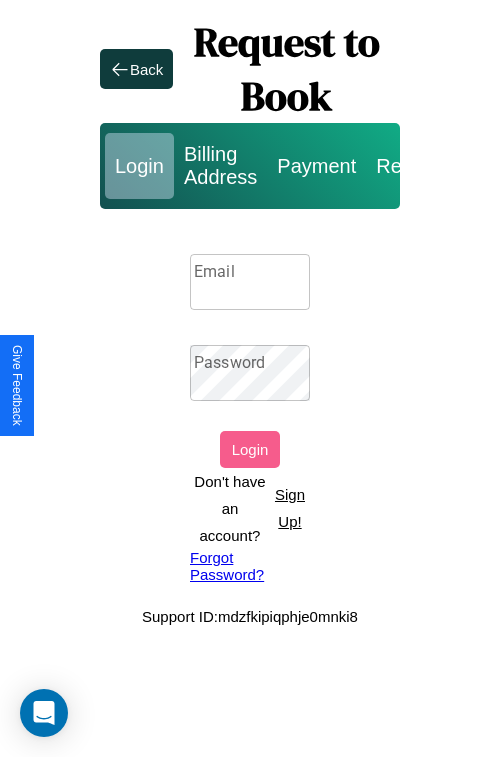 click on "Sign Up!" at bounding box center [290, 508] 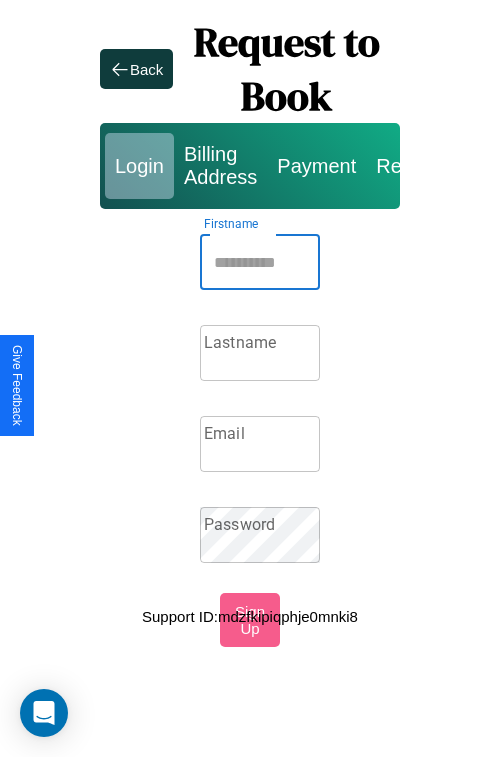click on "Firstname" at bounding box center (260, 262) 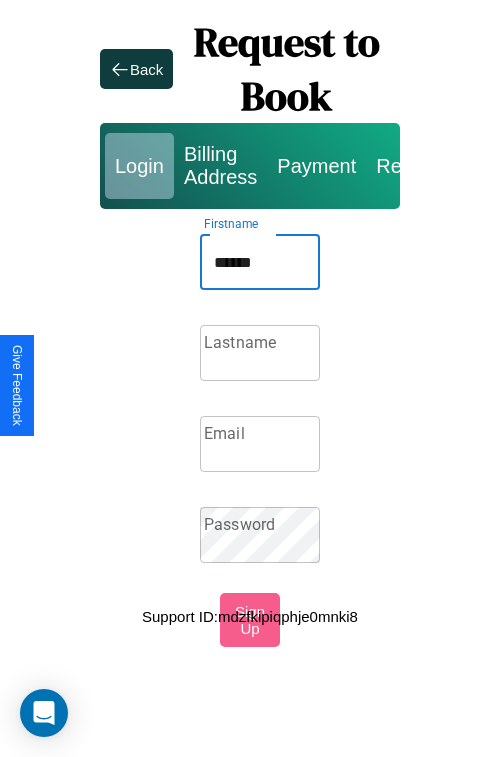 type on "******" 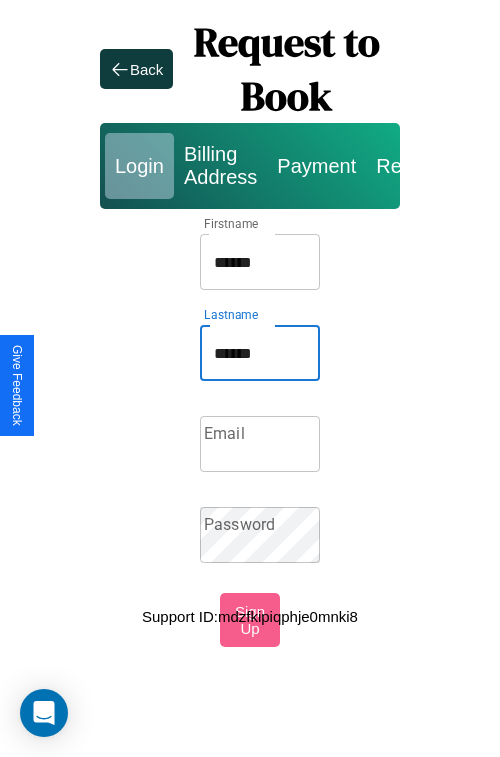 type on "******" 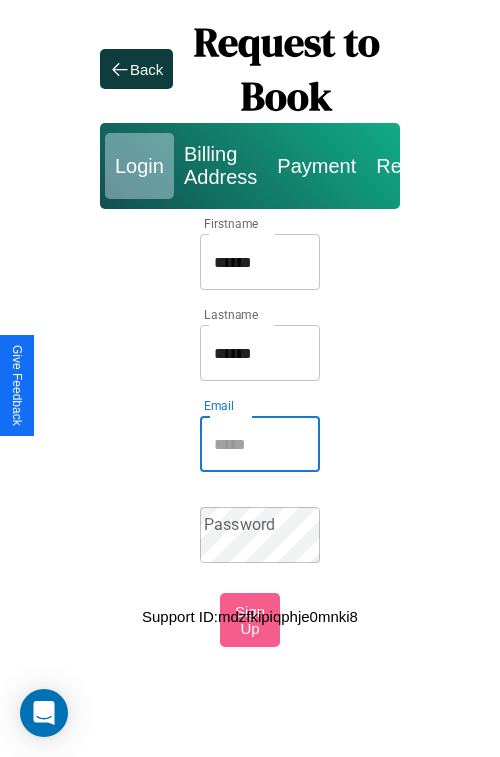 click on "Email" at bounding box center [260, 444] 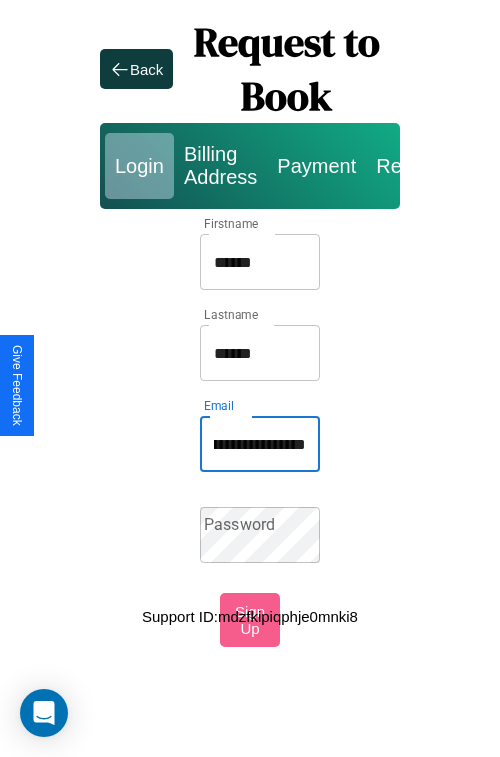 scroll, scrollTop: 0, scrollLeft: 98, axis: horizontal 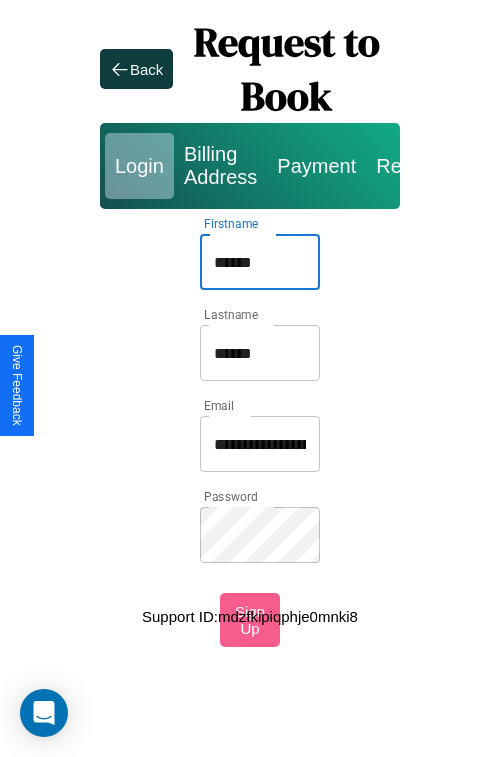 click on "******" at bounding box center (260, 262) 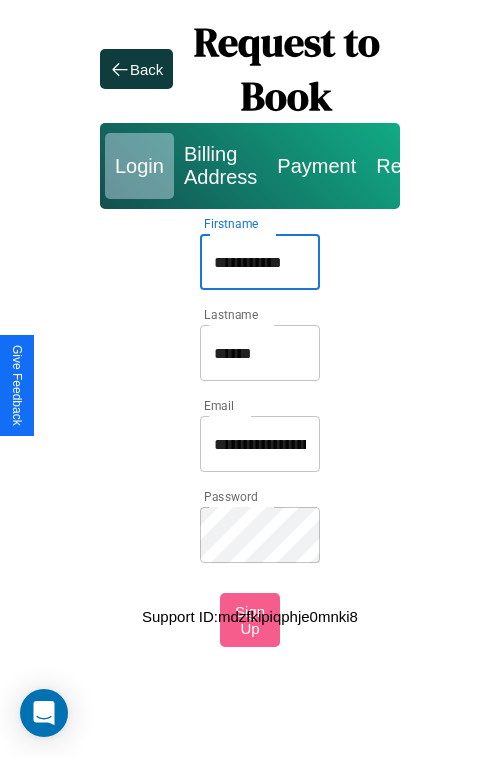 type on "**********" 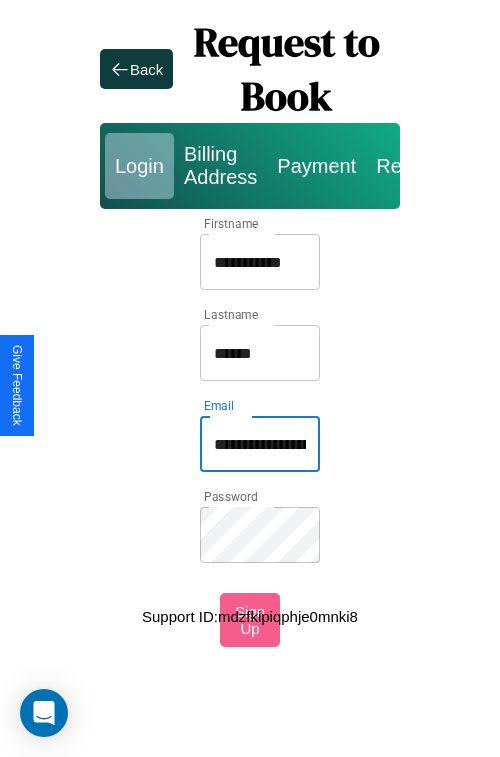 click on "**********" at bounding box center [260, 444] 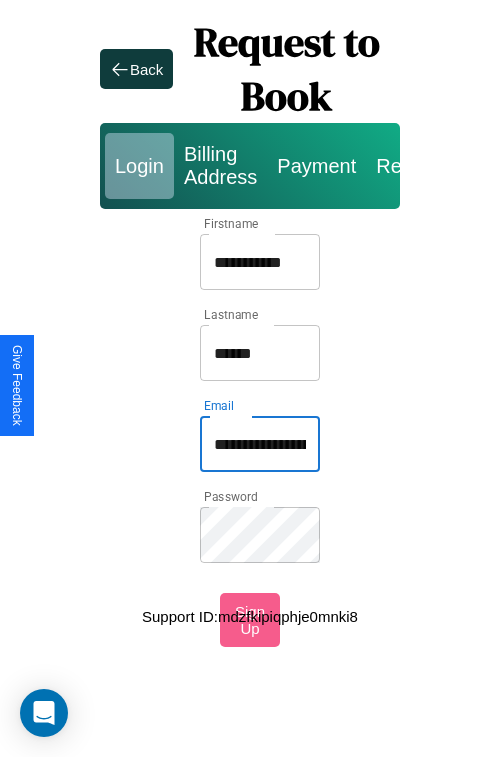 type on "**********" 